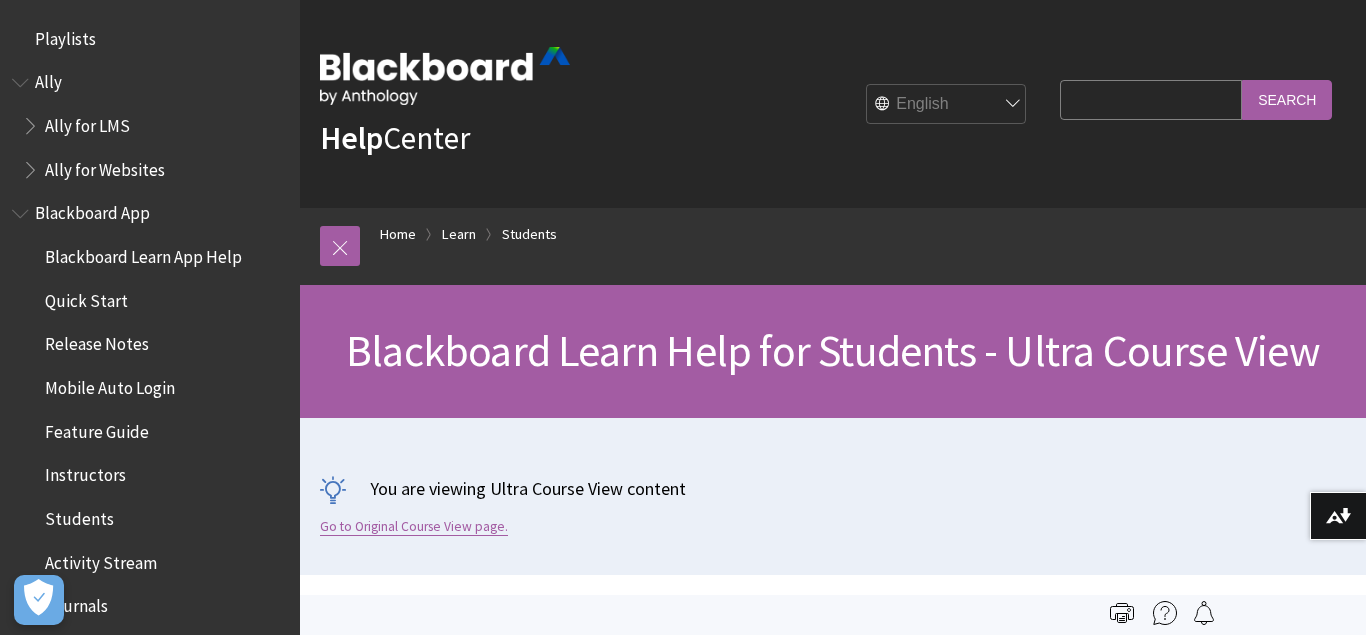 scroll, scrollTop: 0, scrollLeft: 0, axis: both 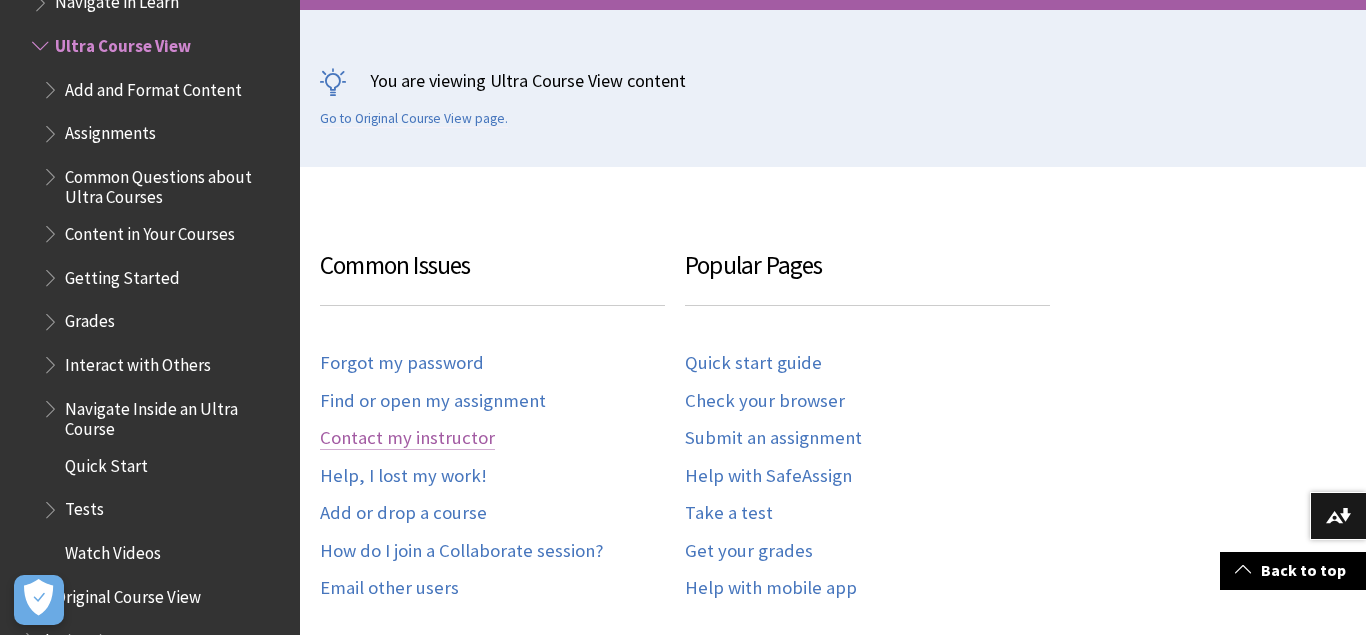 click on "Contact my instructor" at bounding box center (407, 438) 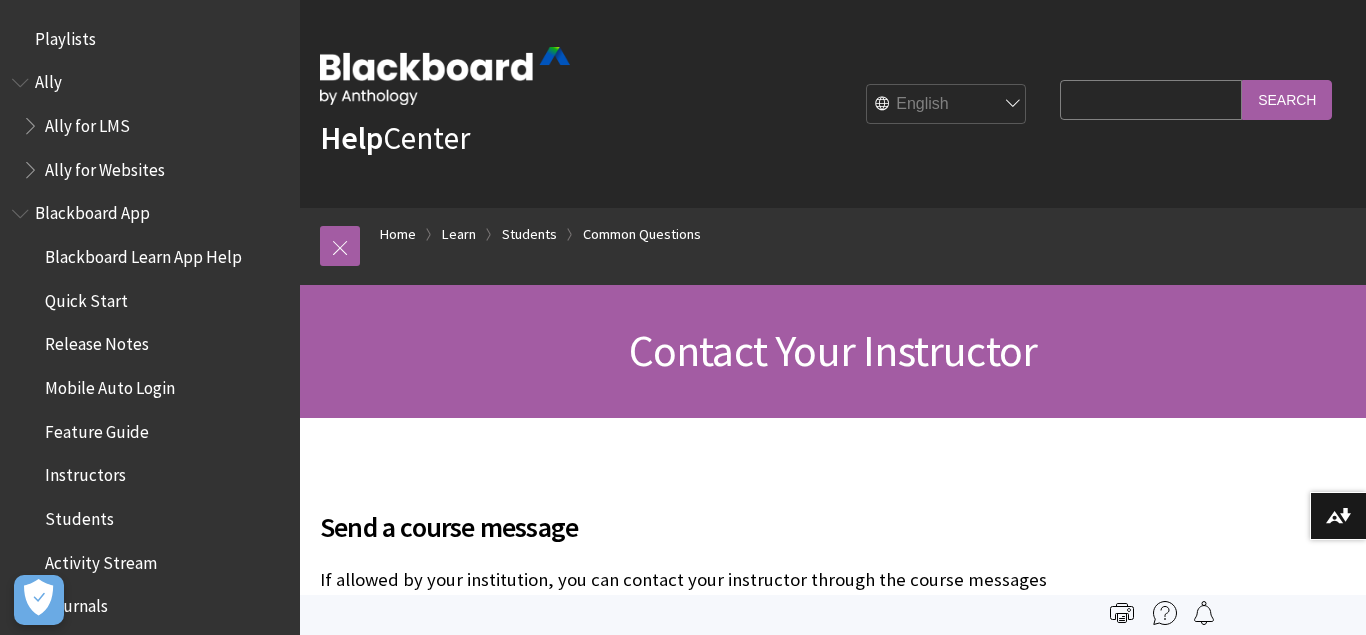scroll, scrollTop: 0, scrollLeft: 0, axis: both 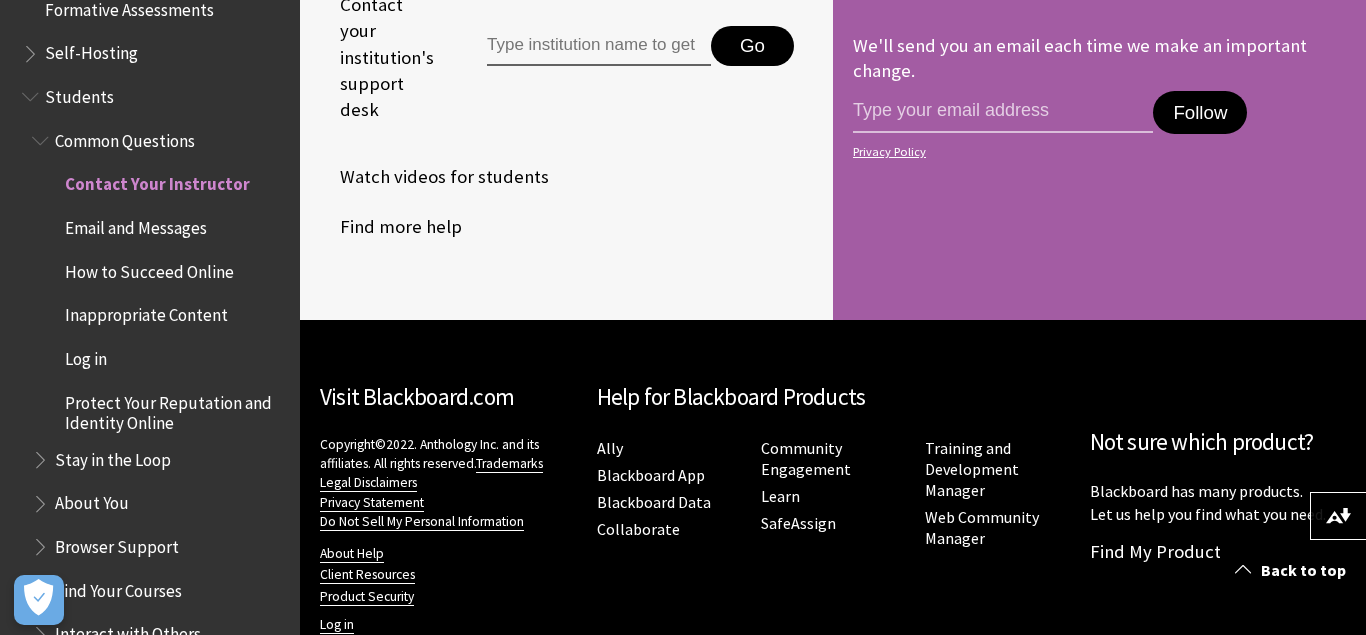 click on "Email and Messages" at bounding box center (136, 224) 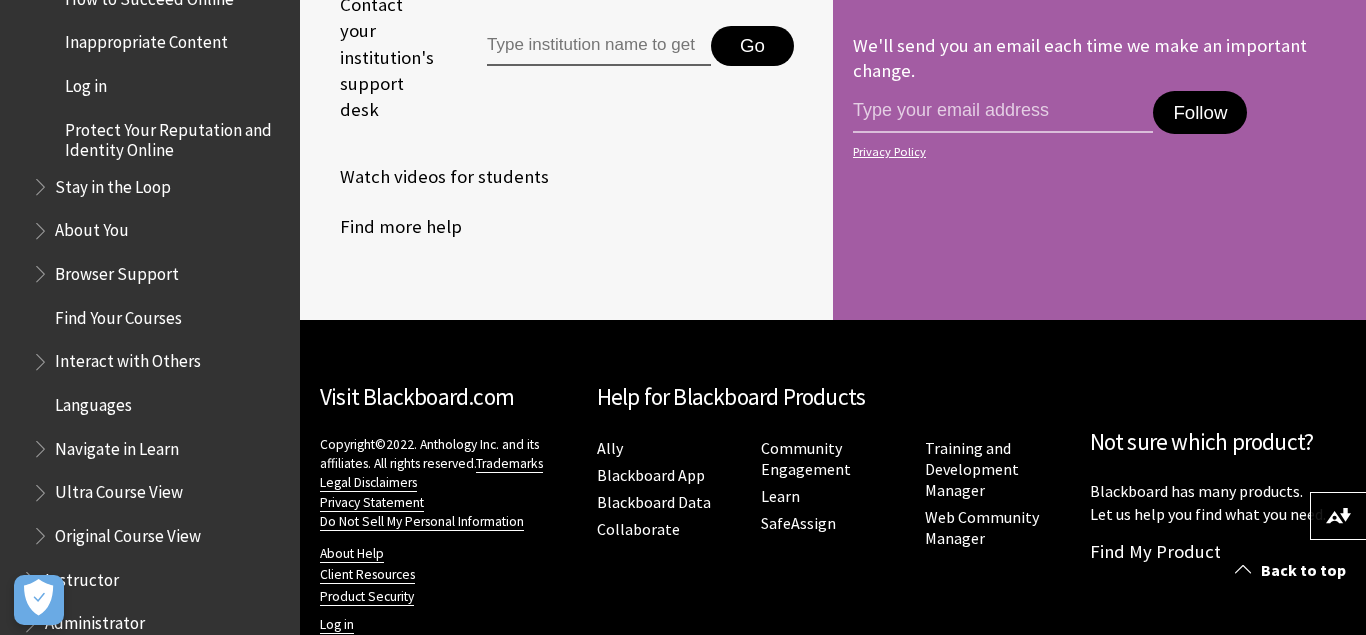 scroll, scrollTop: 2152, scrollLeft: 0, axis: vertical 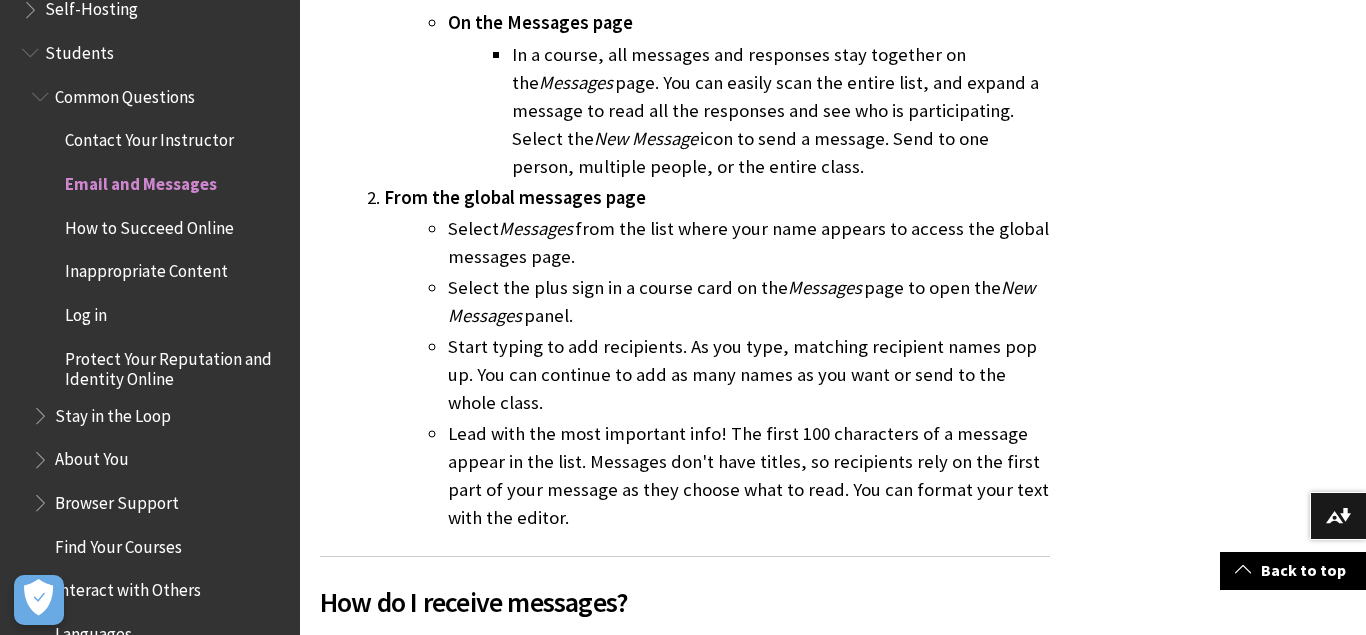 click on "Contact Your Instructor Email and Messages How to Succeed Online Inappropriate Content Log in Protect Your Reputation and Identity Online" at bounding box center [160, 256] 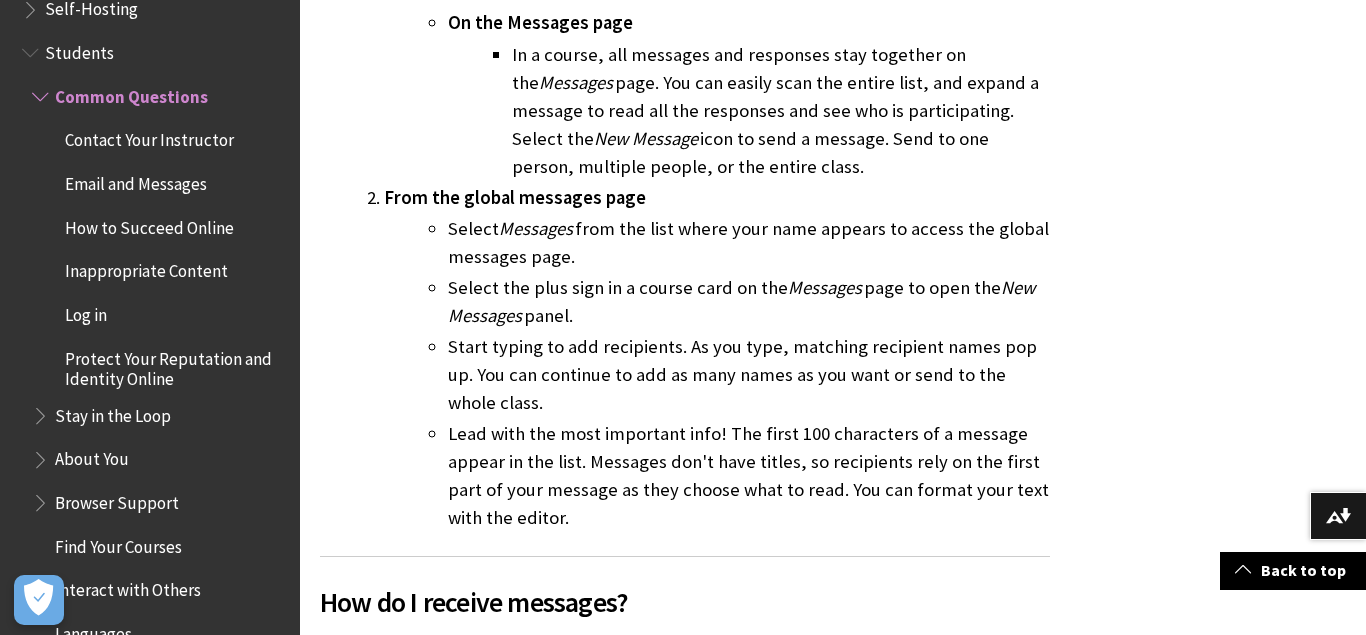 click on "How to Succeed Online" at bounding box center (149, 224) 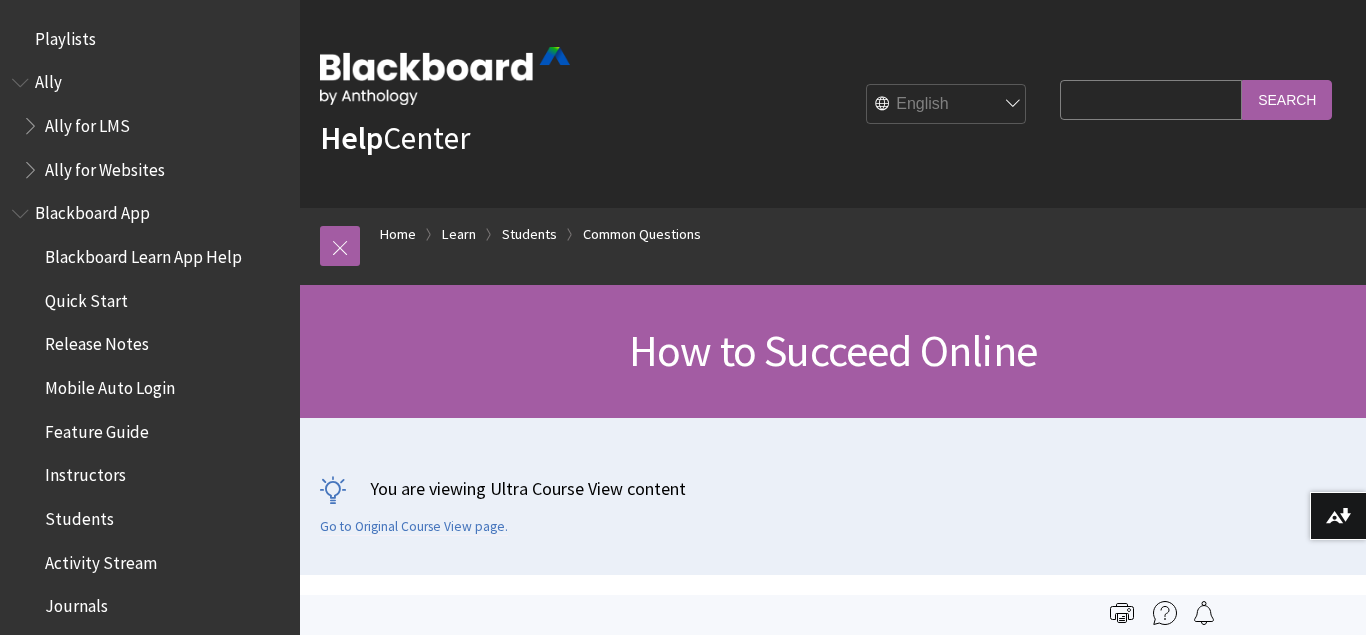 scroll, scrollTop: 0, scrollLeft: 0, axis: both 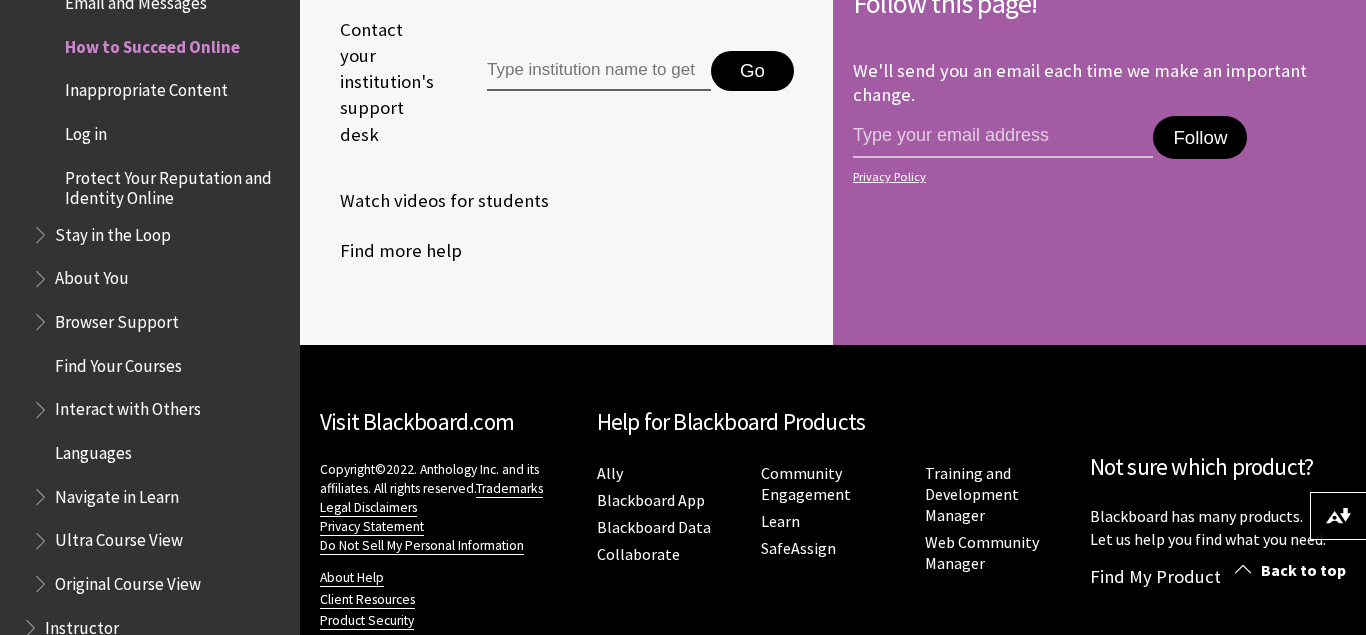 click on "Languages" at bounding box center [93, 449] 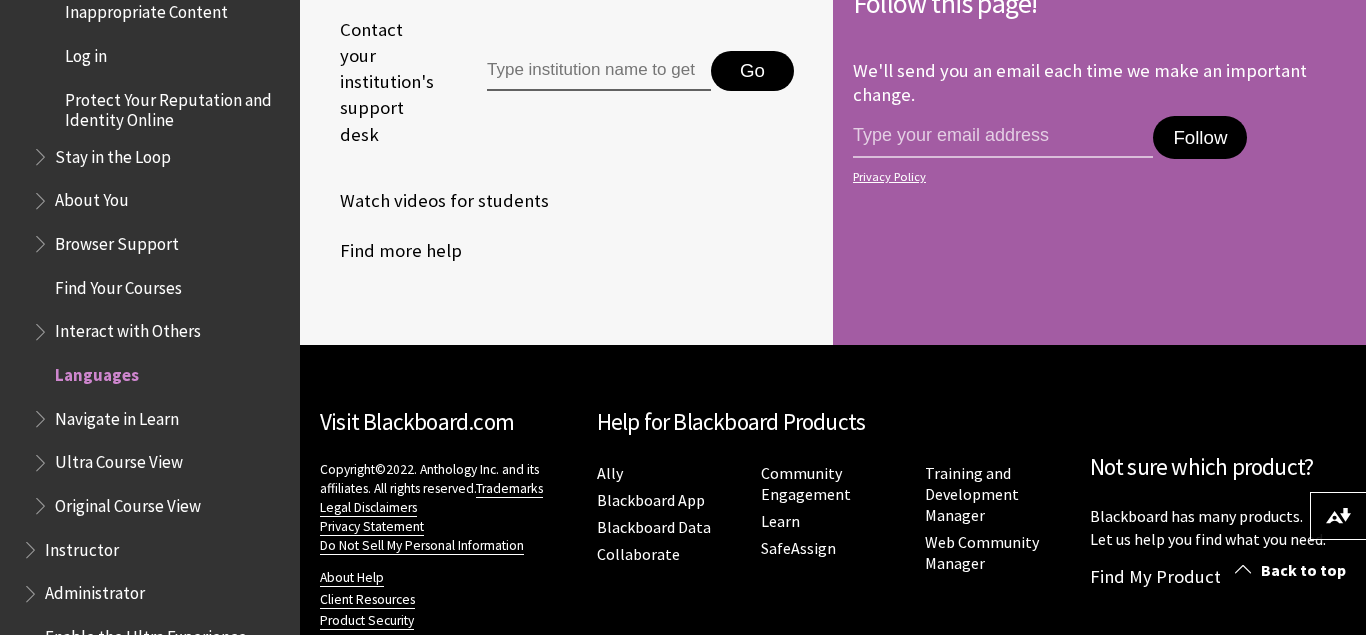 scroll, scrollTop: 2239, scrollLeft: 0, axis: vertical 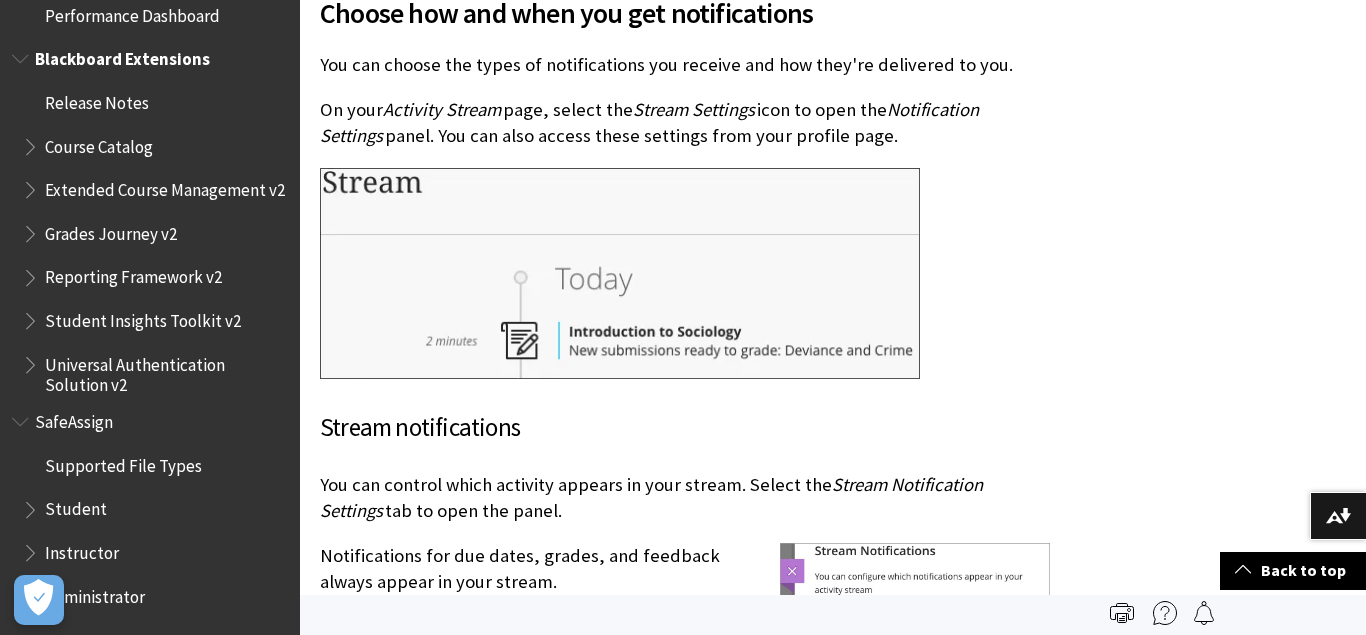 click on "Course Catalog" at bounding box center (99, 143) 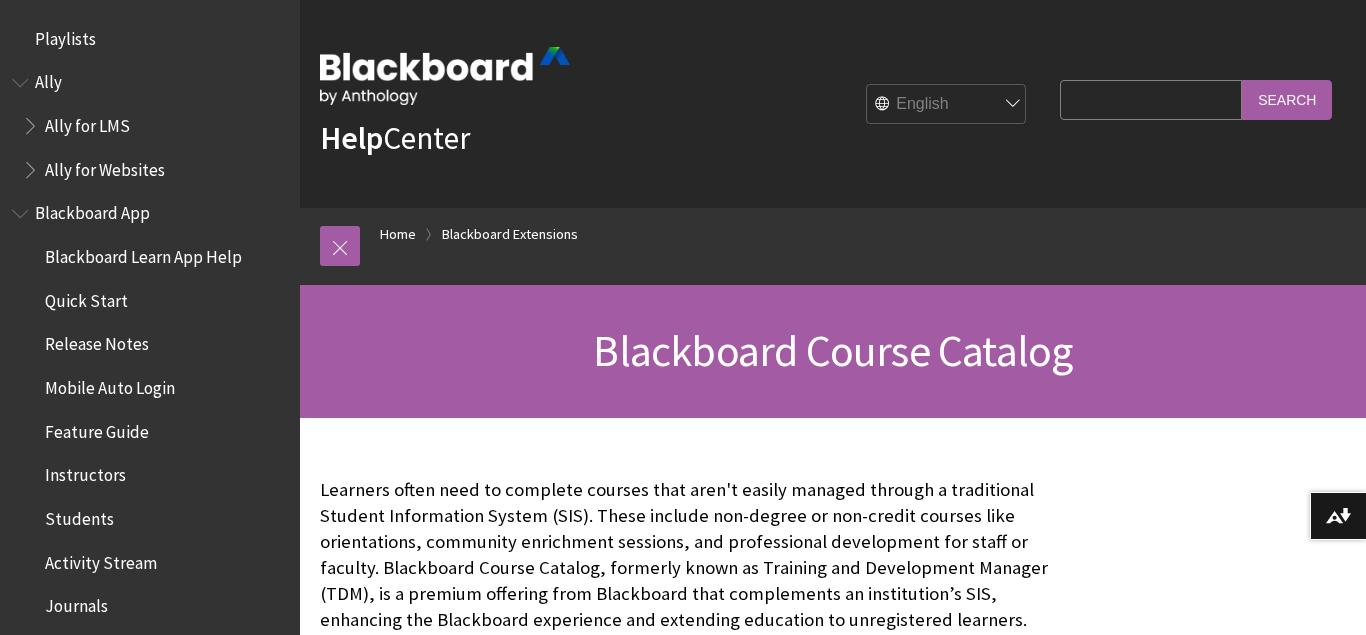 scroll, scrollTop: 0, scrollLeft: 0, axis: both 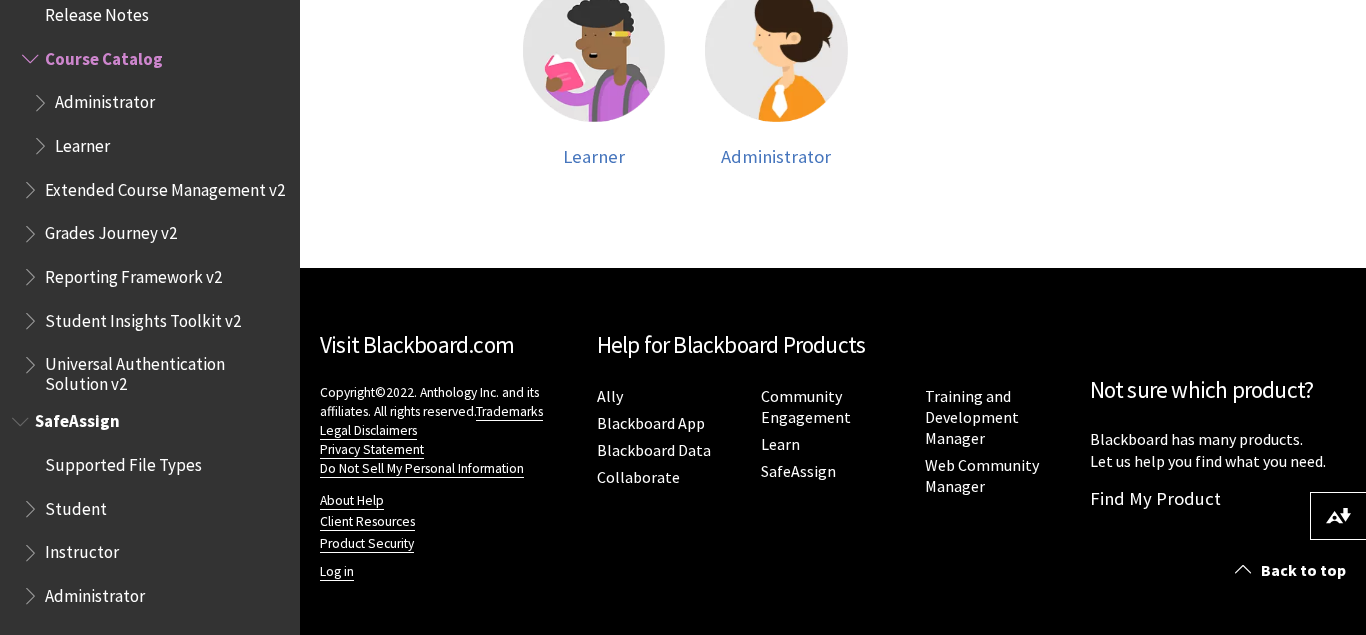 click on "Instructor" at bounding box center (82, 549) 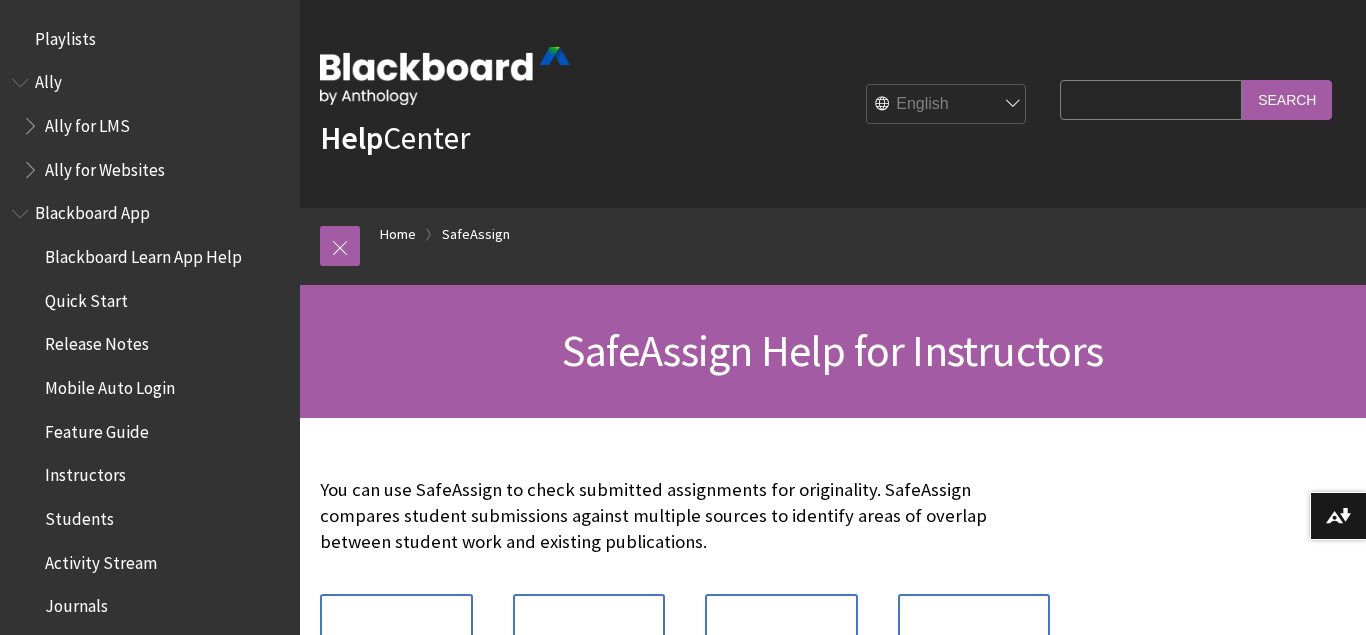 scroll, scrollTop: 0, scrollLeft: 0, axis: both 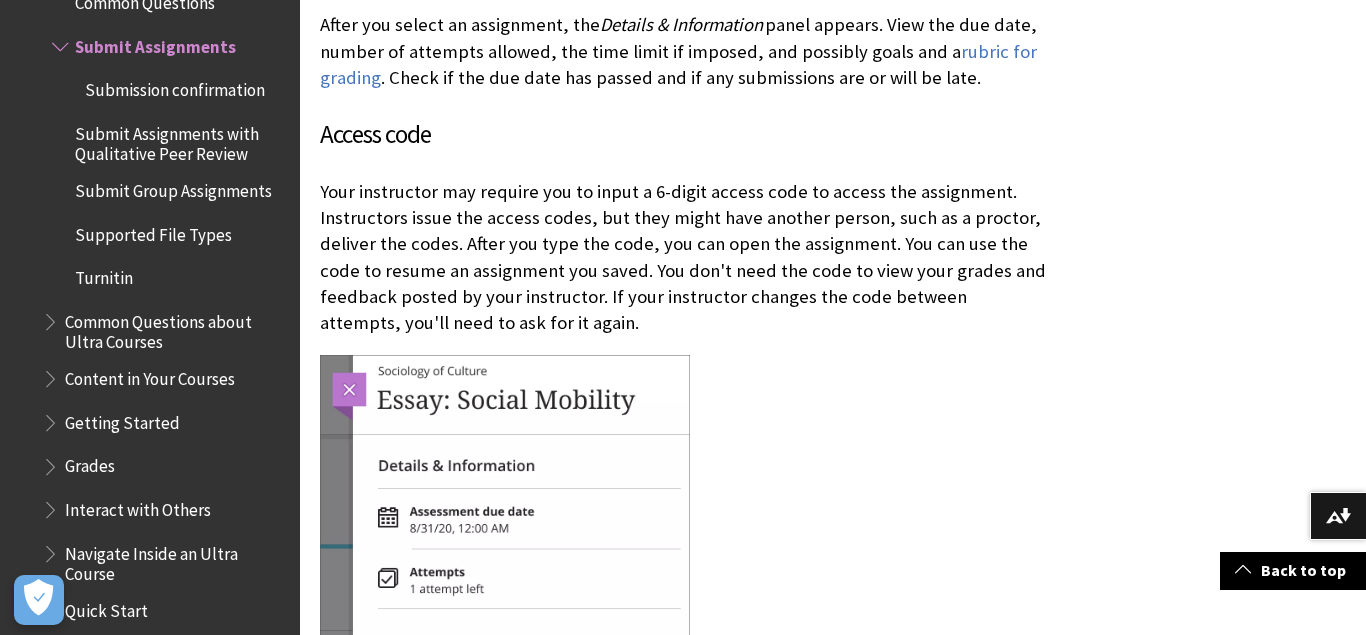 click on "Submission confirmation" at bounding box center (175, 86) 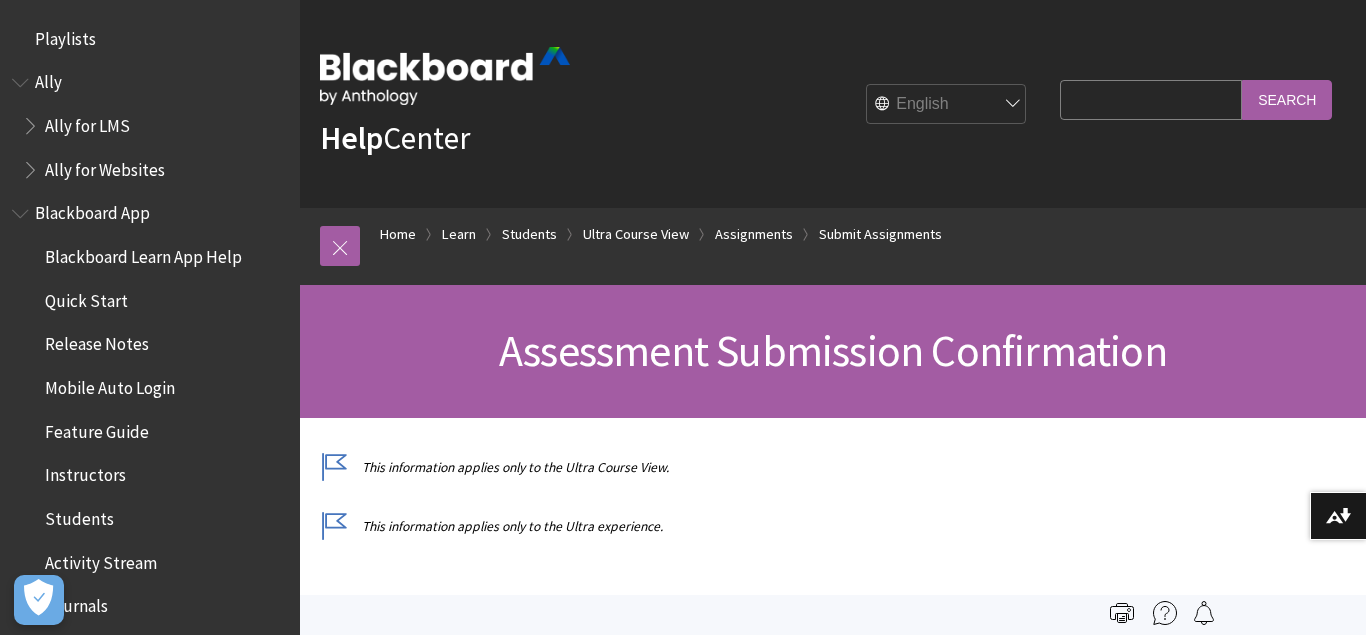 scroll, scrollTop: 0, scrollLeft: 0, axis: both 